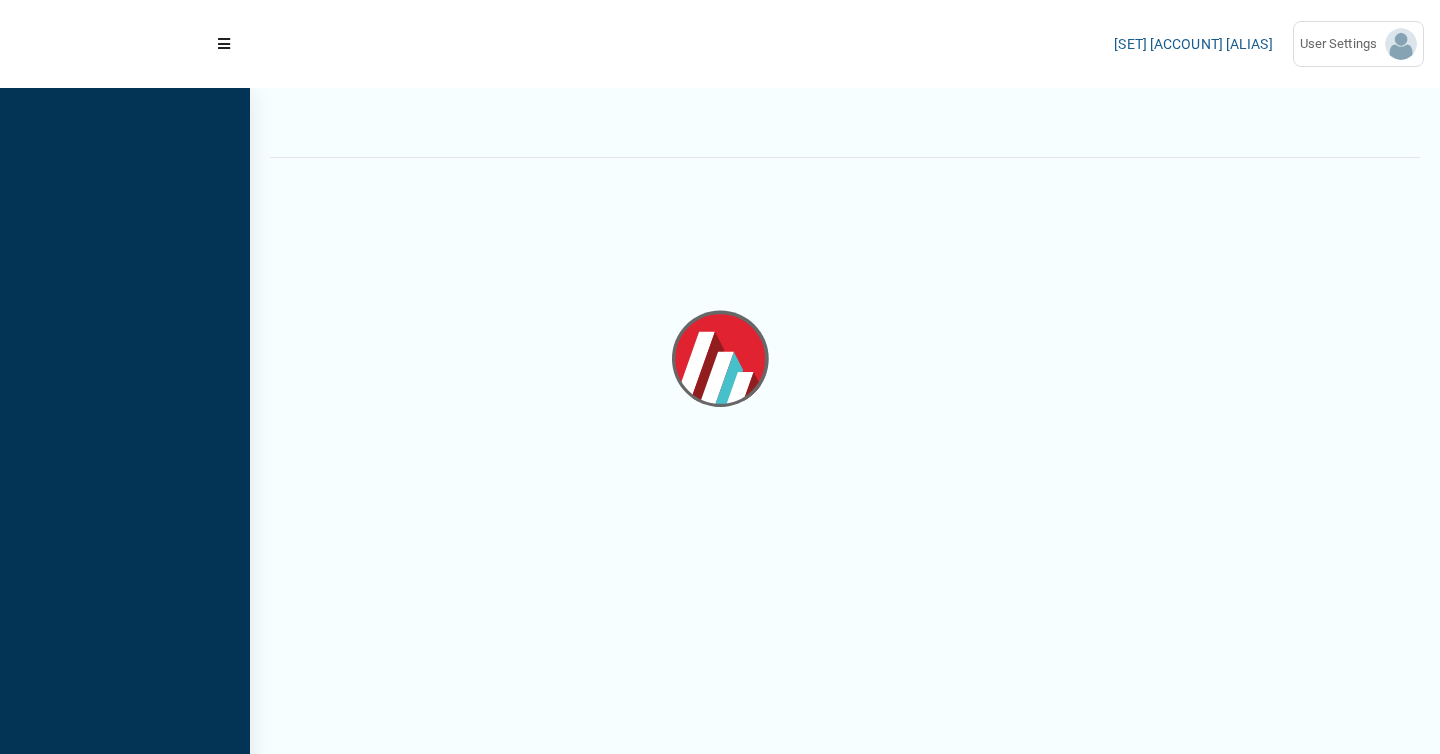 scroll, scrollTop: 0, scrollLeft: 0, axis: both 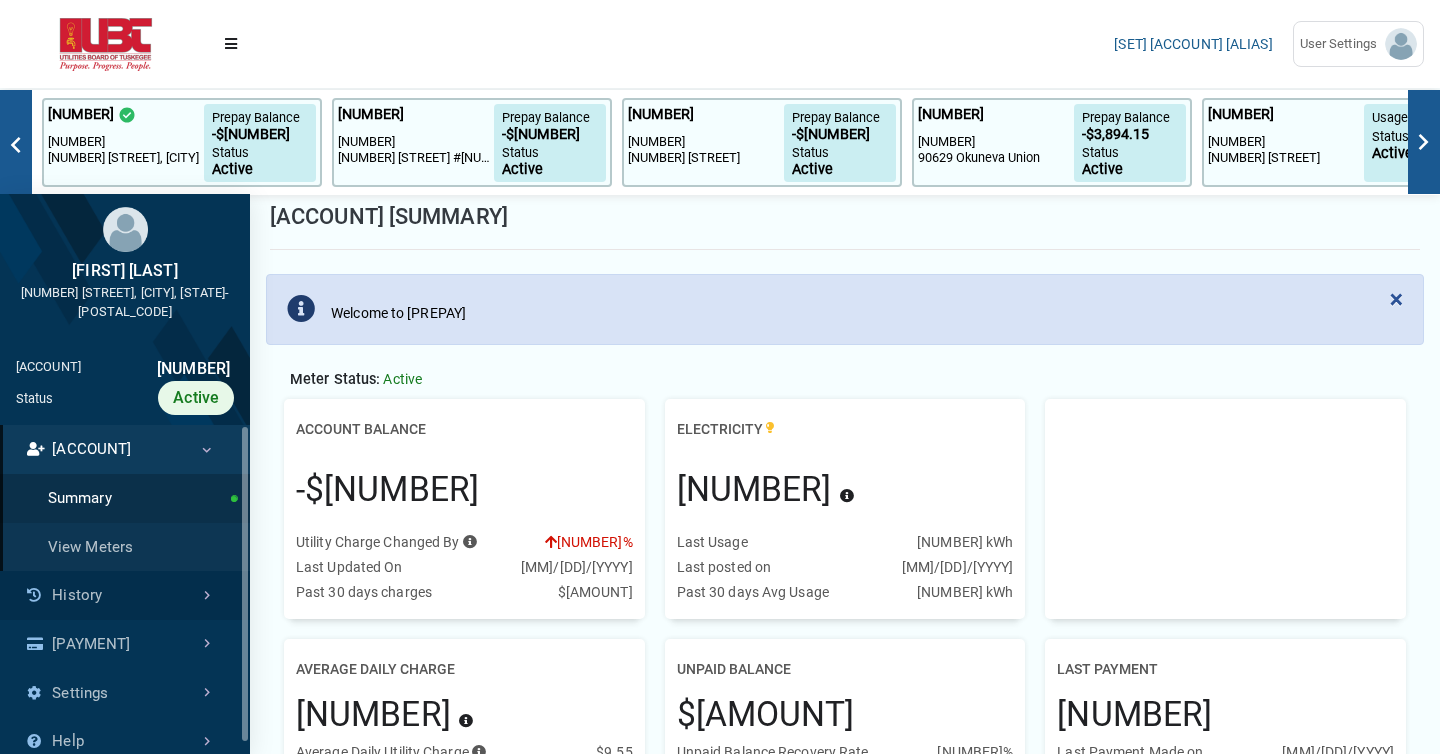 click on "History" at bounding box center (125, 595) 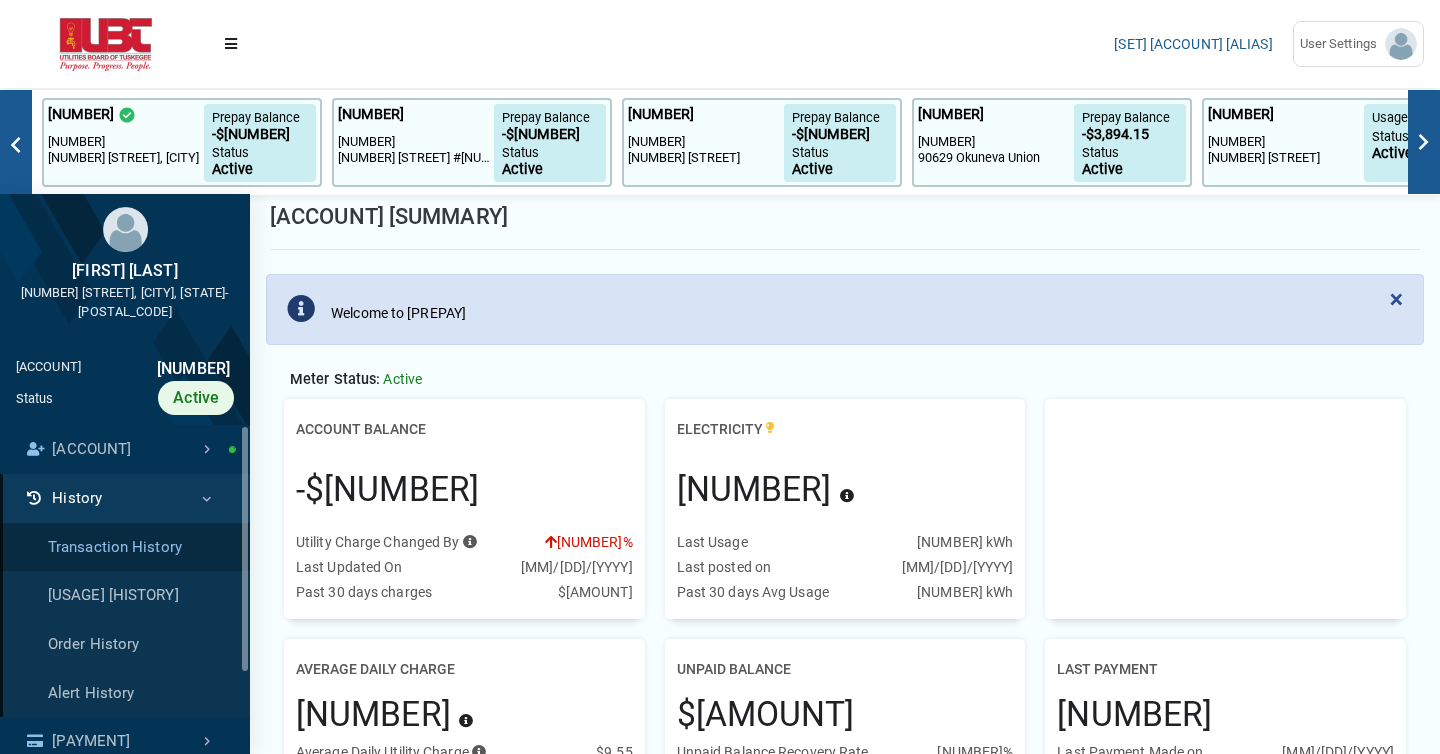 click on "Transaction History" at bounding box center (125, 547) 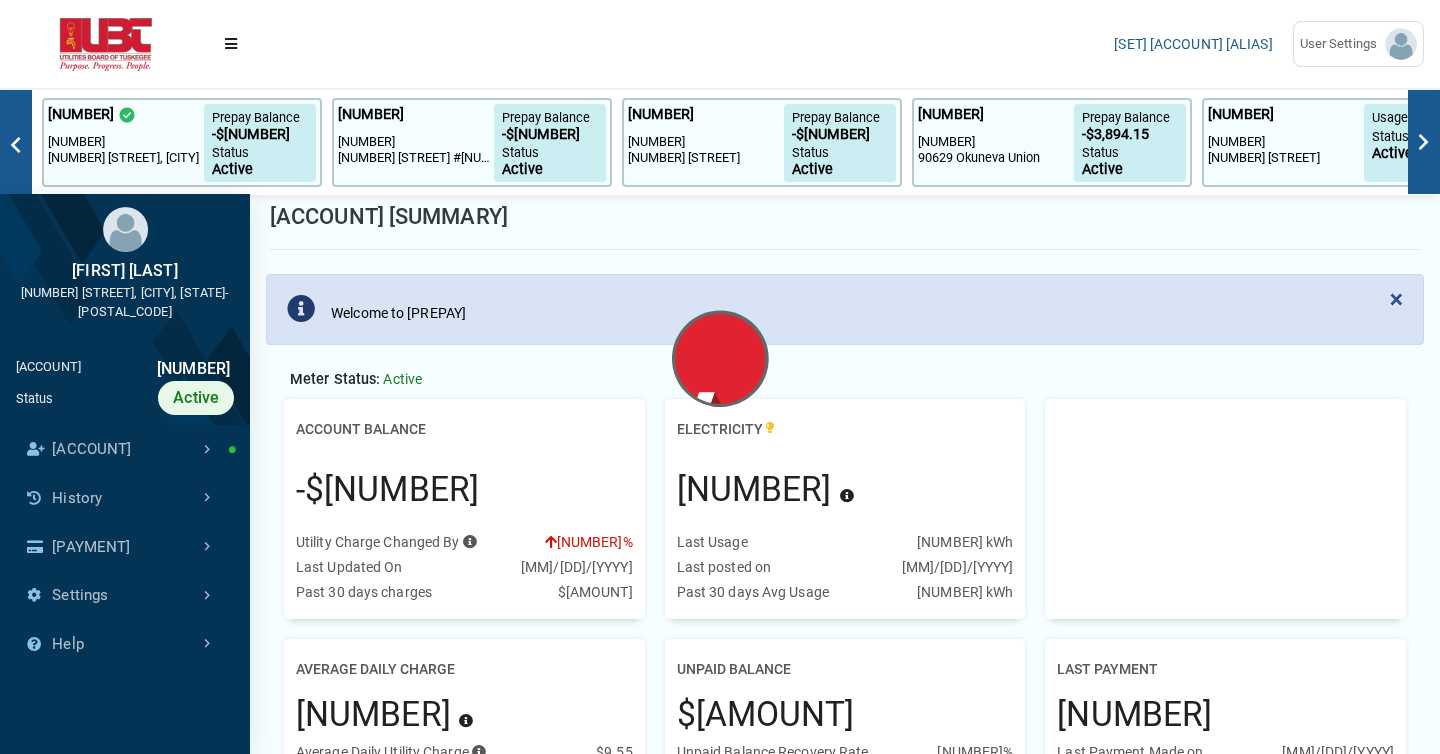 scroll, scrollTop: 9, scrollLeft: 1, axis: both 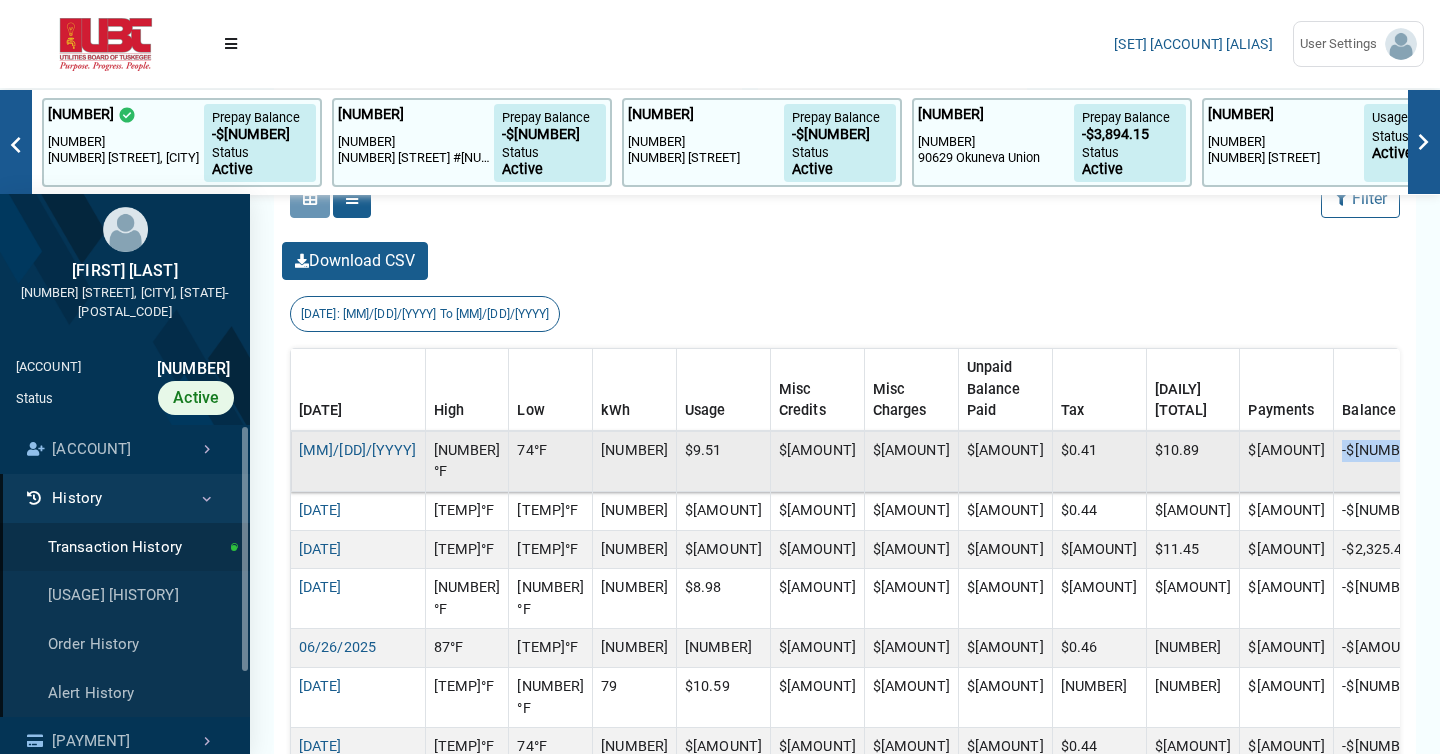 drag, startPoint x: 1385, startPoint y: 407, endPoint x: 1309, endPoint y: 406, distance: 76.00658 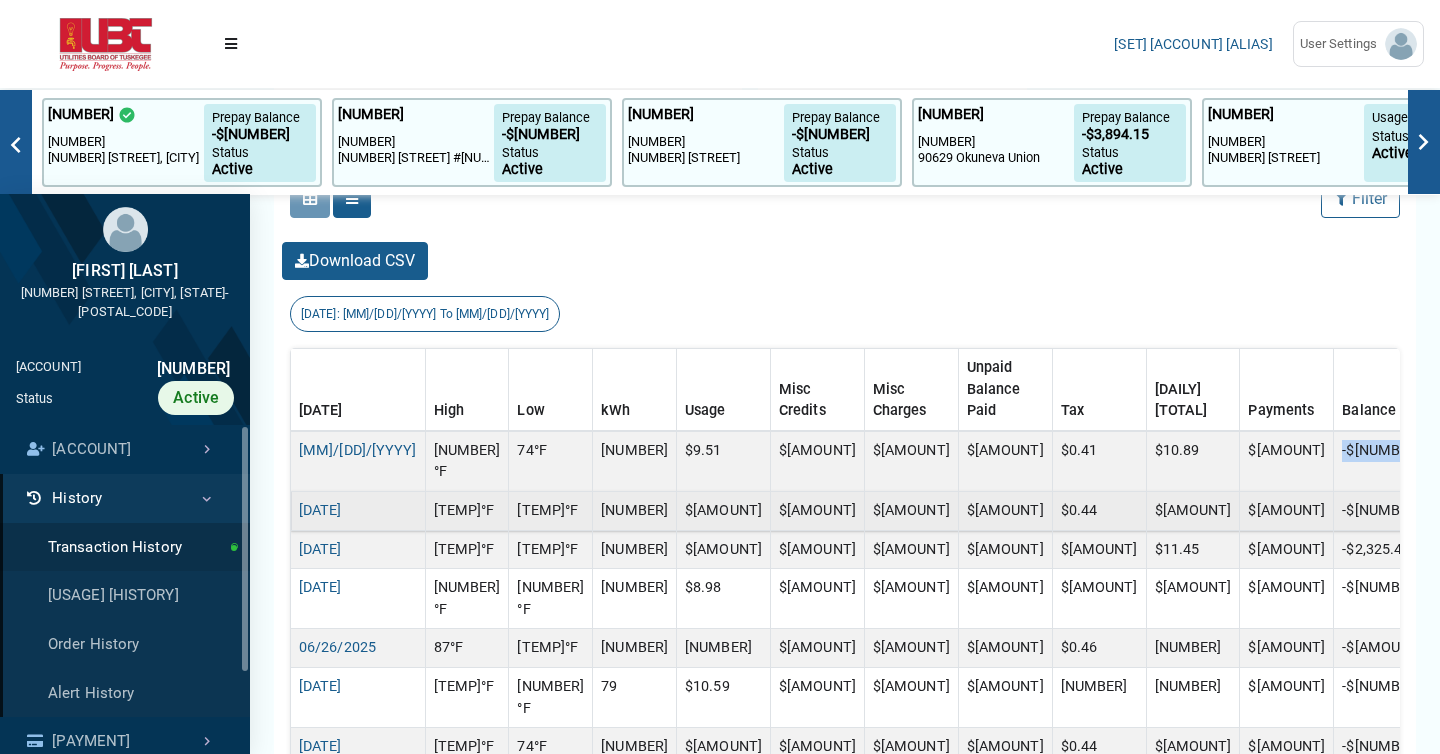 copy on "-$[NUMBER]" 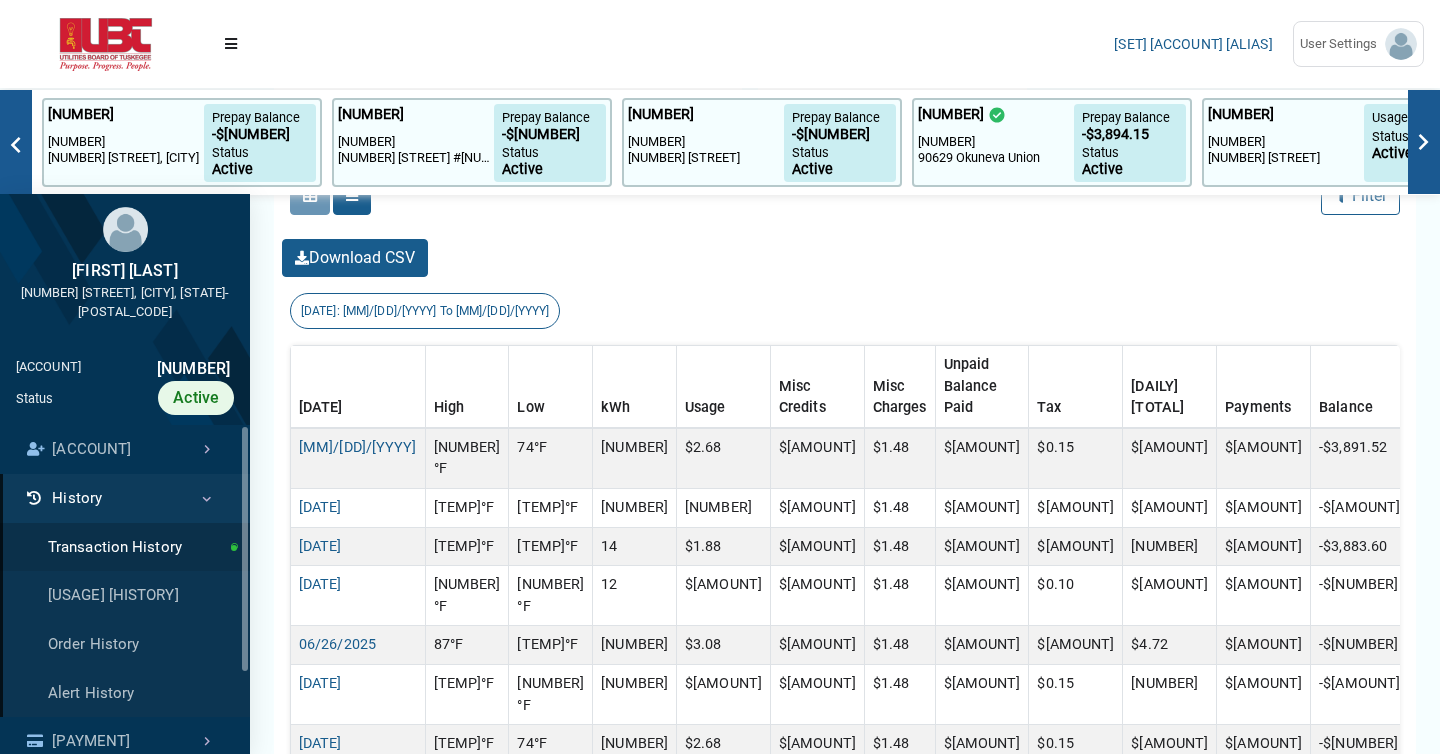 scroll, scrollTop: 499, scrollLeft: 0, axis: vertical 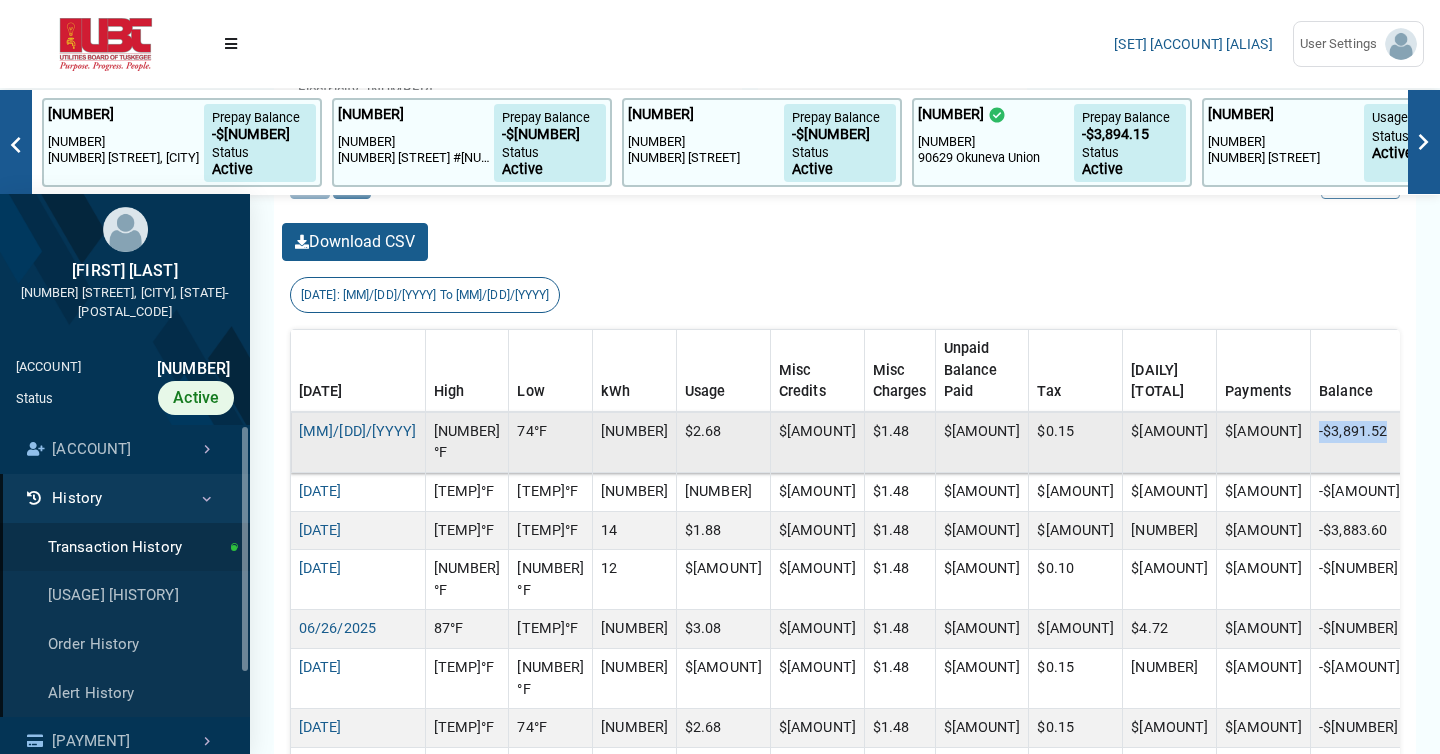drag, startPoint x: 1387, startPoint y: 391, endPoint x: 1309, endPoint y: 390, distance: 78.00641 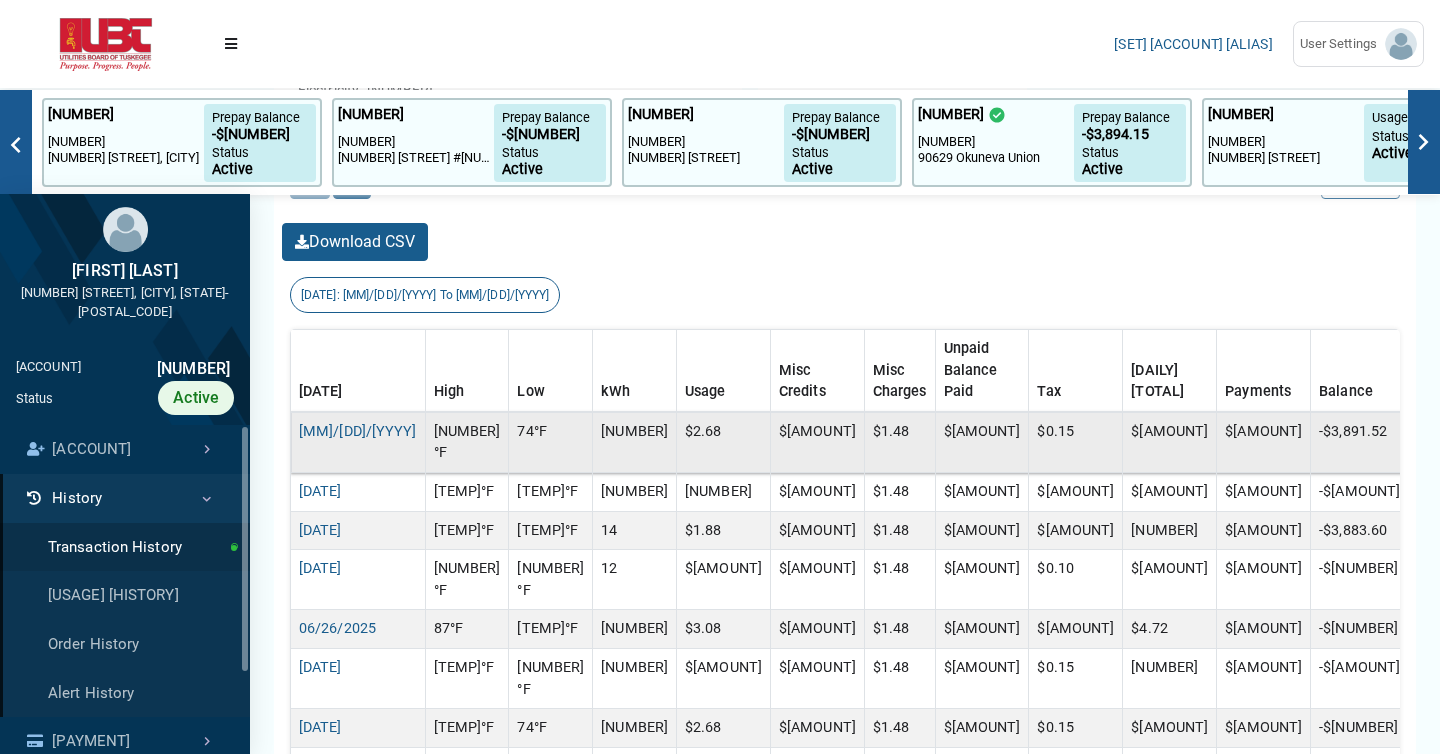 click on "-$3,891.52" at bounding box center (1360, 442) 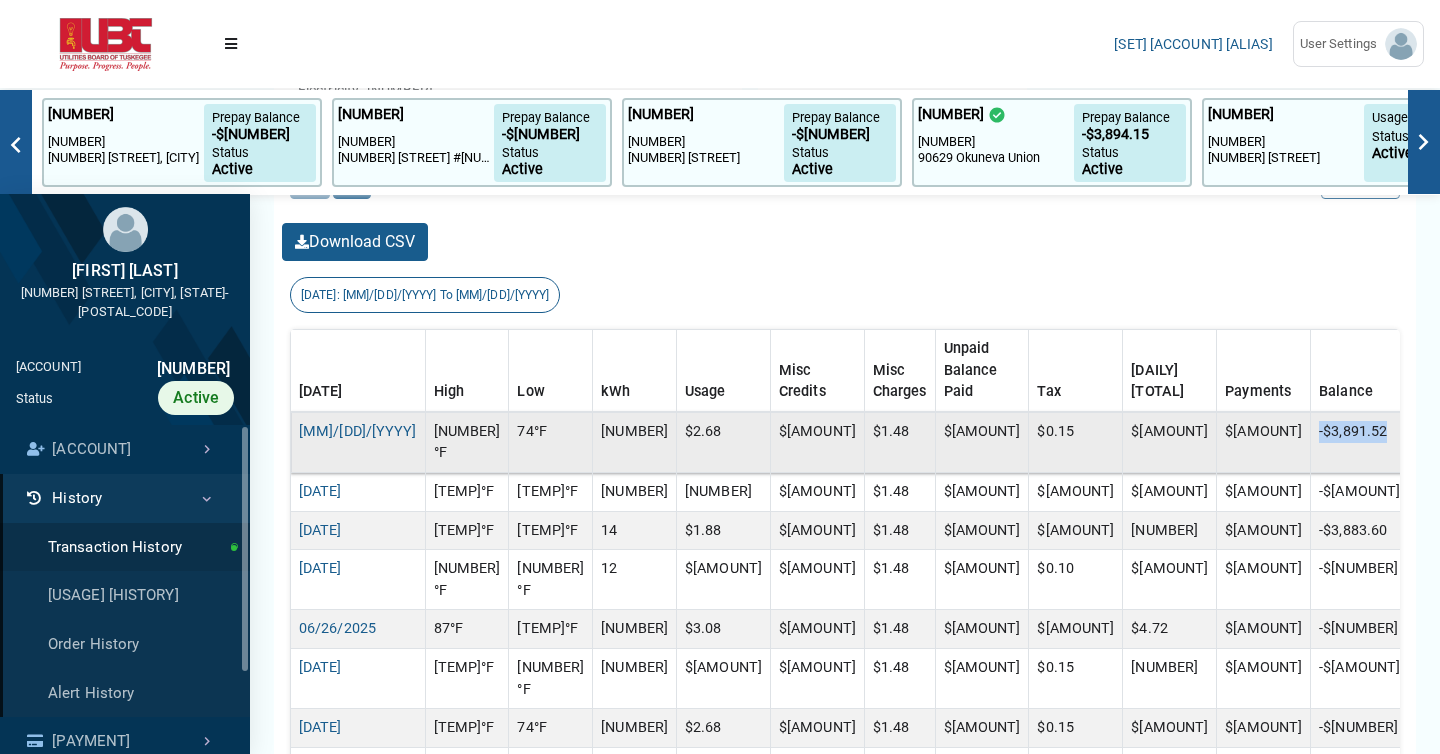 drag, startPoint x: 1386, startPoint y: 389, endPoint x: 1302, endPoint y: 389, distance: 84 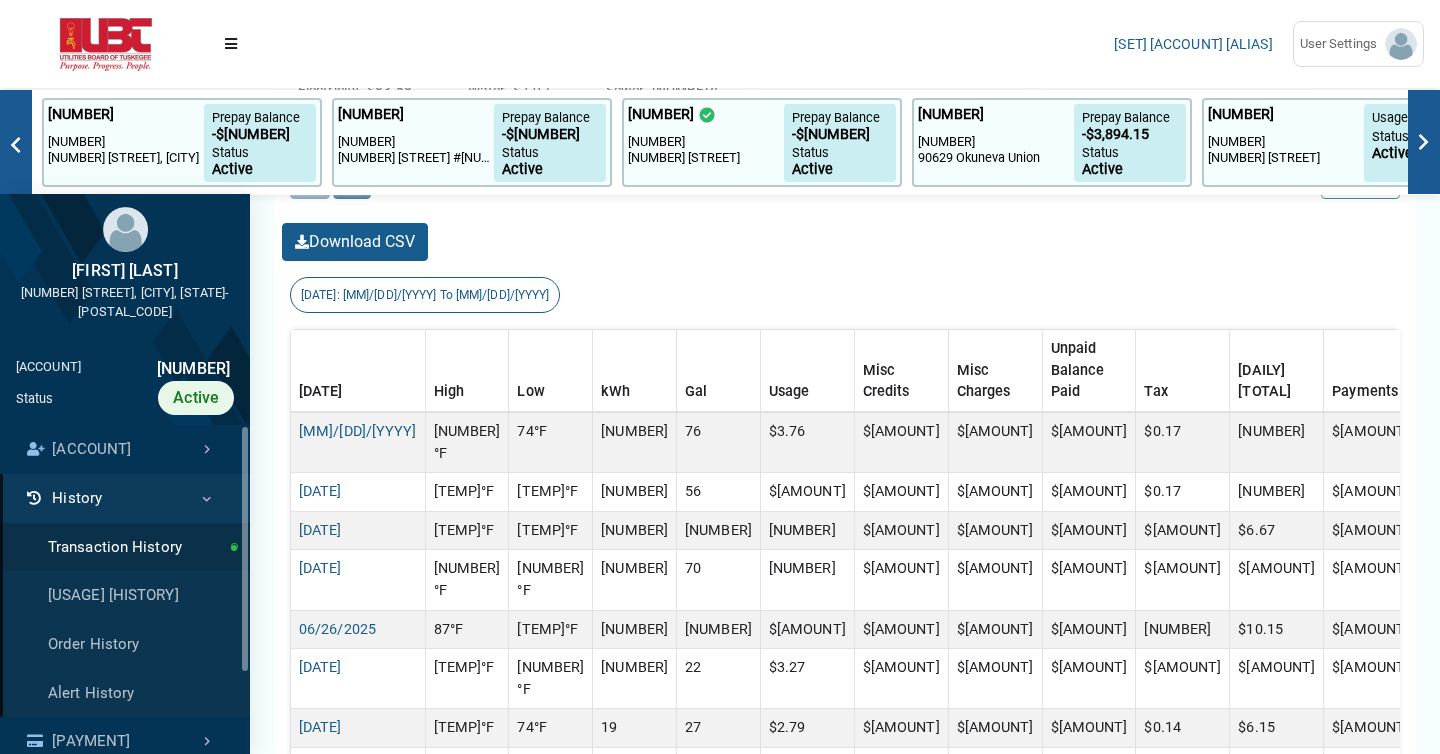 scroll, scrollTop: 602, scrollLeft: 0, axis: vertical 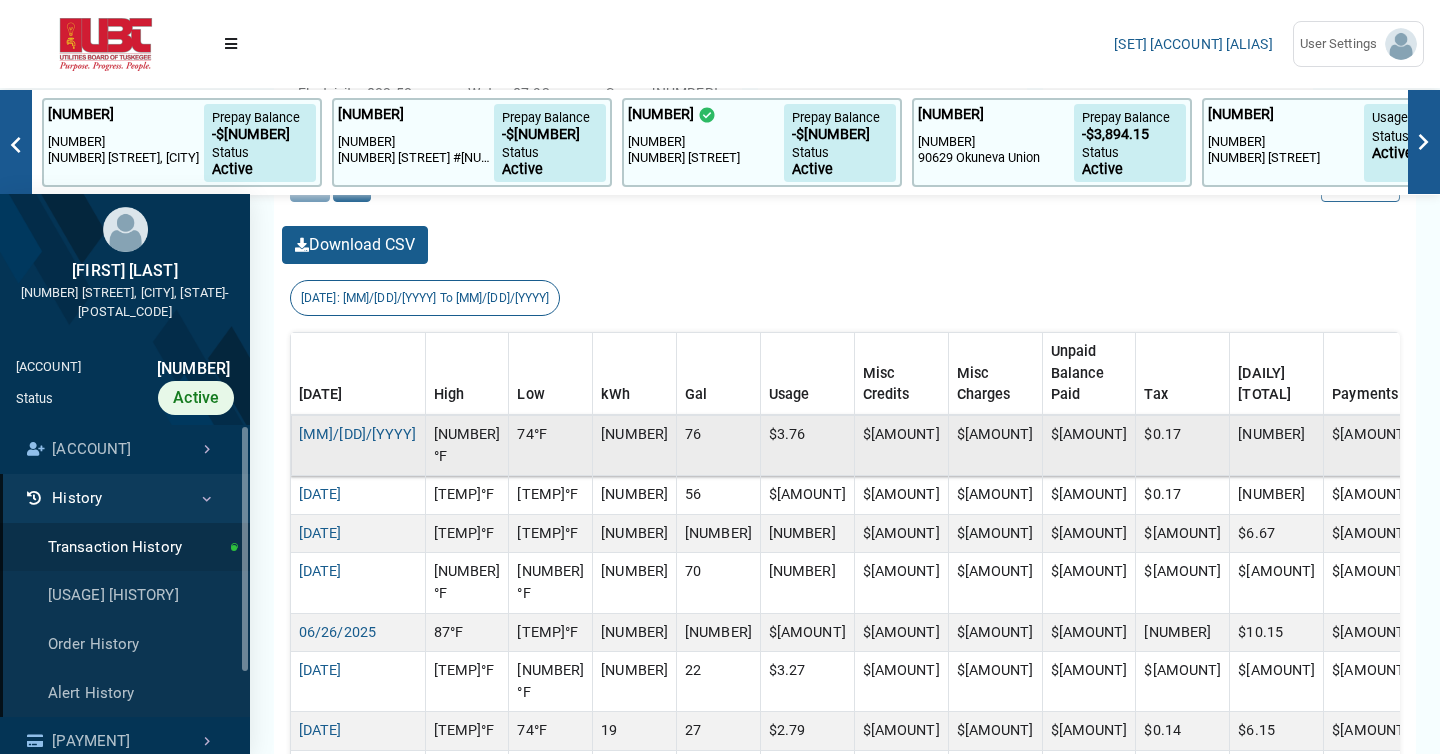 drag, startPoint x: 1382, startPoint y: 390, endPoint x: 1305, endPoint y: 390, distance: 77 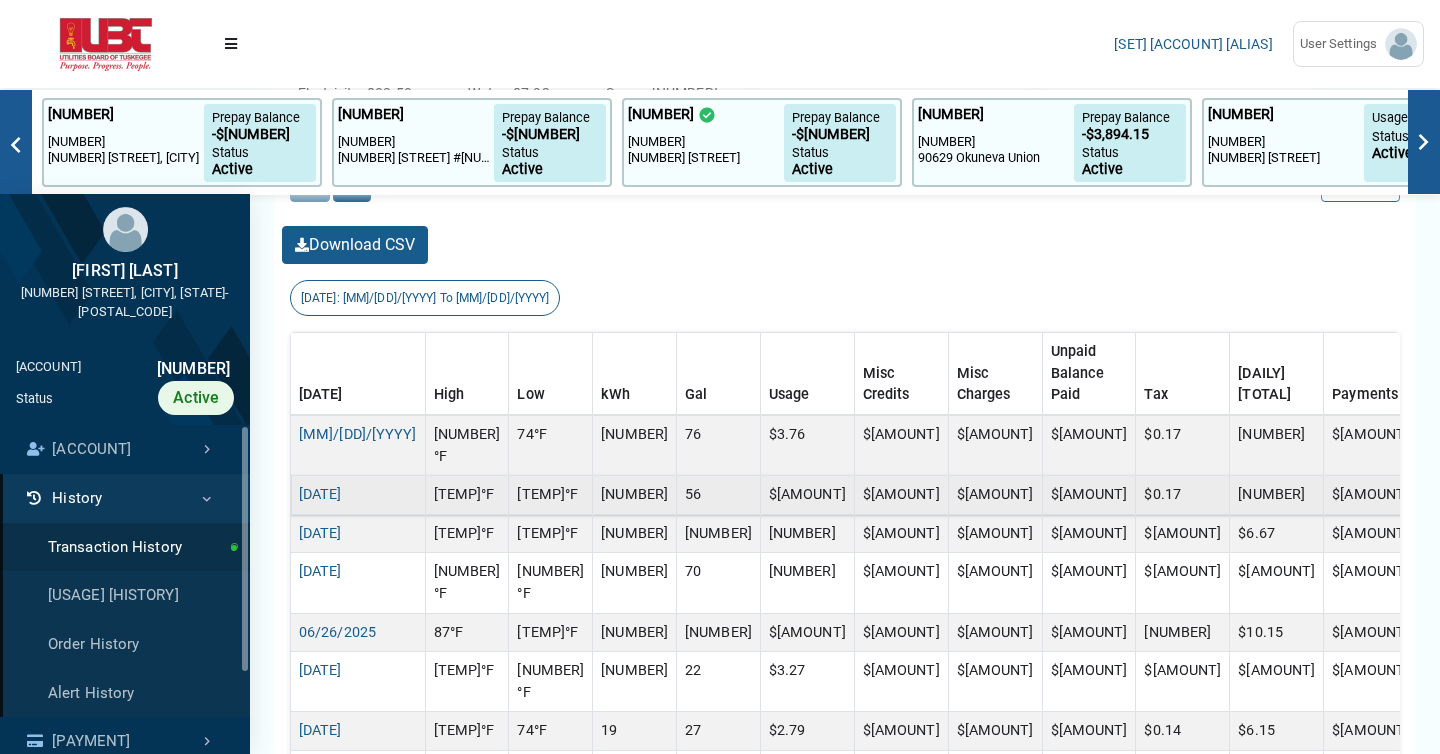 copy on "-$13,195.56" 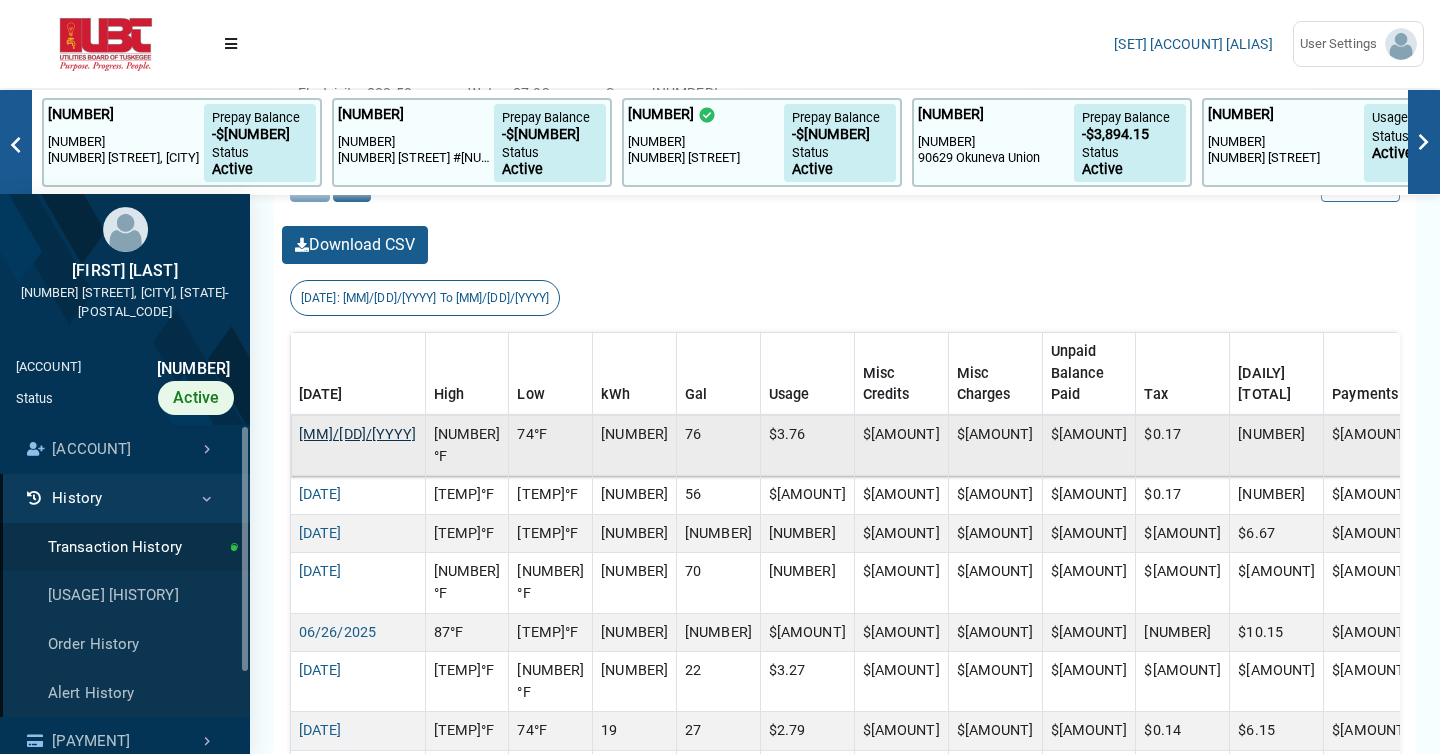click on "[MM]/[DD]/[YYYY]" at bounding box center [358, 434] 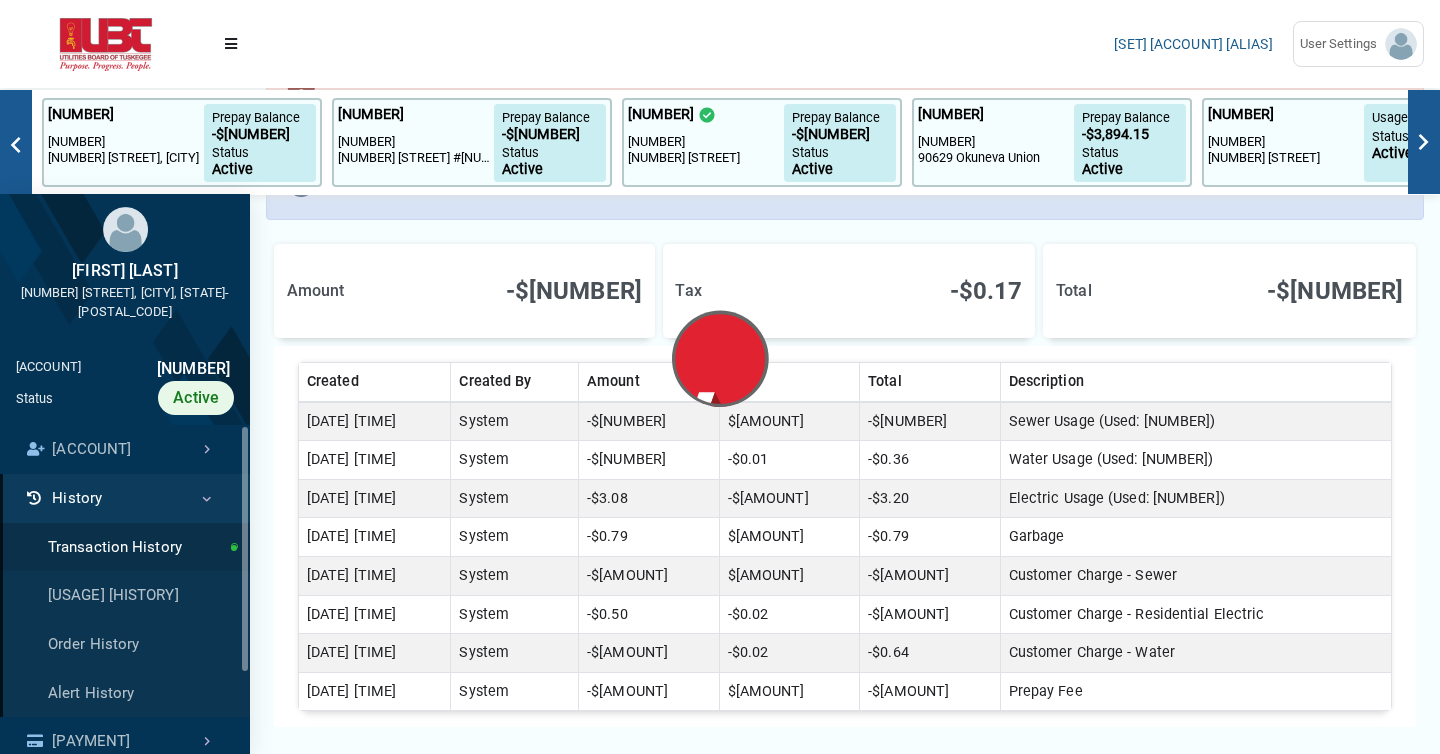 scroll, scrollTop: 273, scrollLeft: 0, axis: vertical 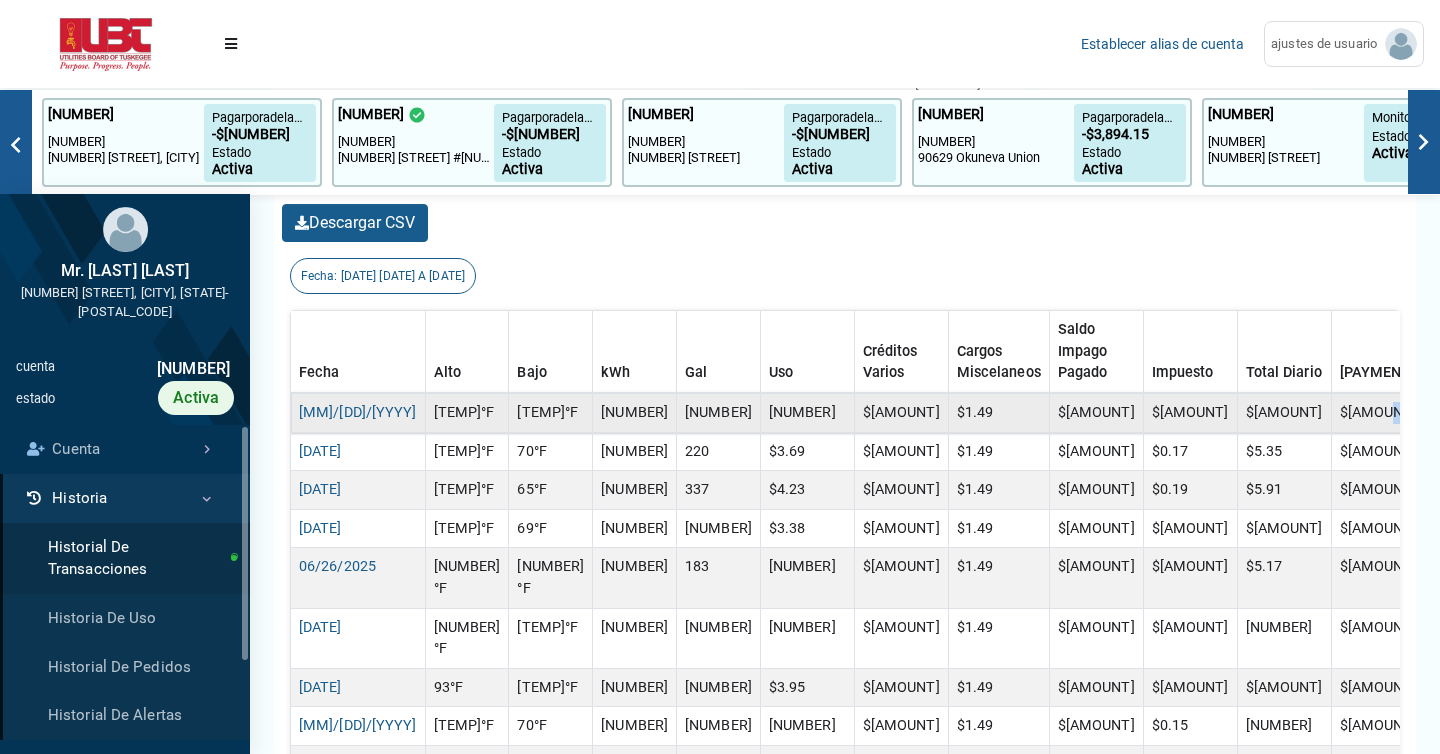 drag, startPoint x: 1387, startPoint y: 368, endPoint x: 1309, endPoint y: 368, distance: 78 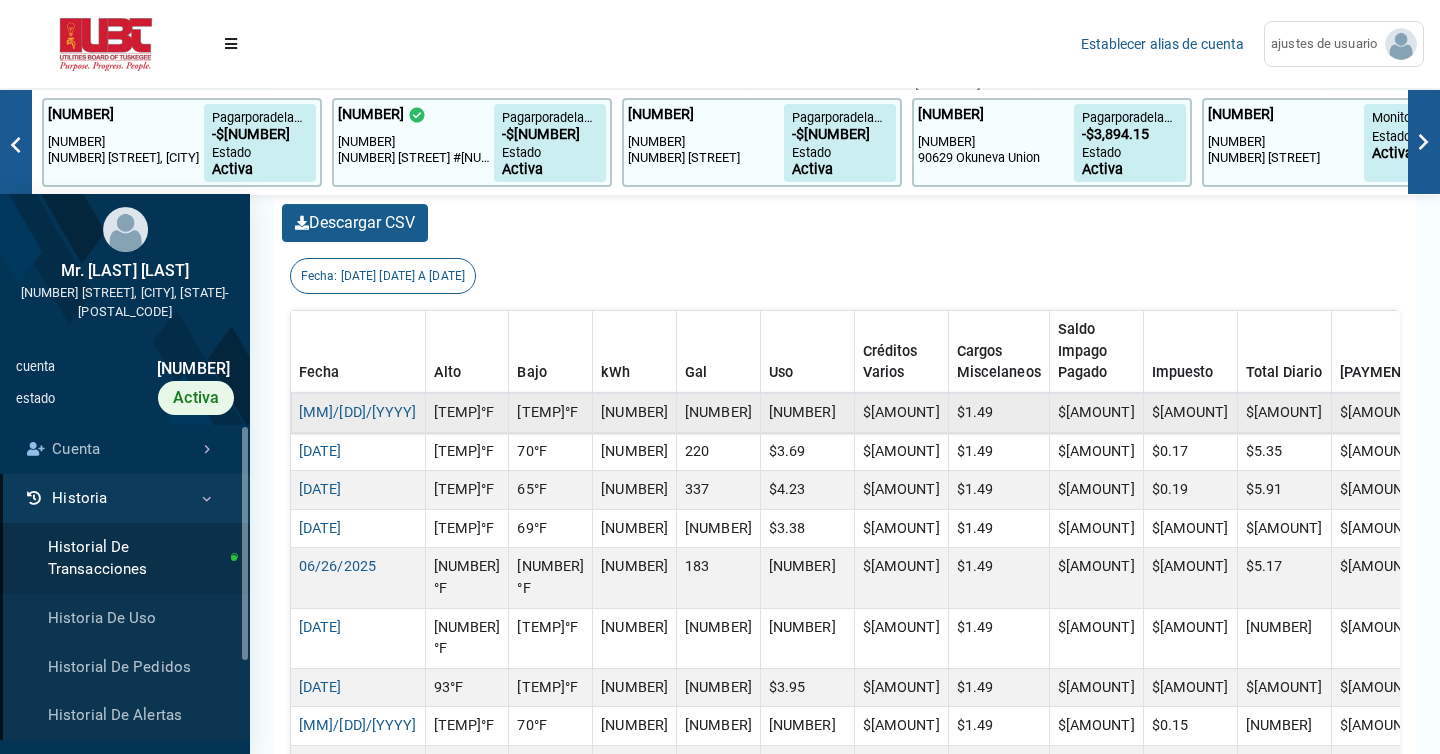 click on "$1.49" at bounding box center (998, 412) 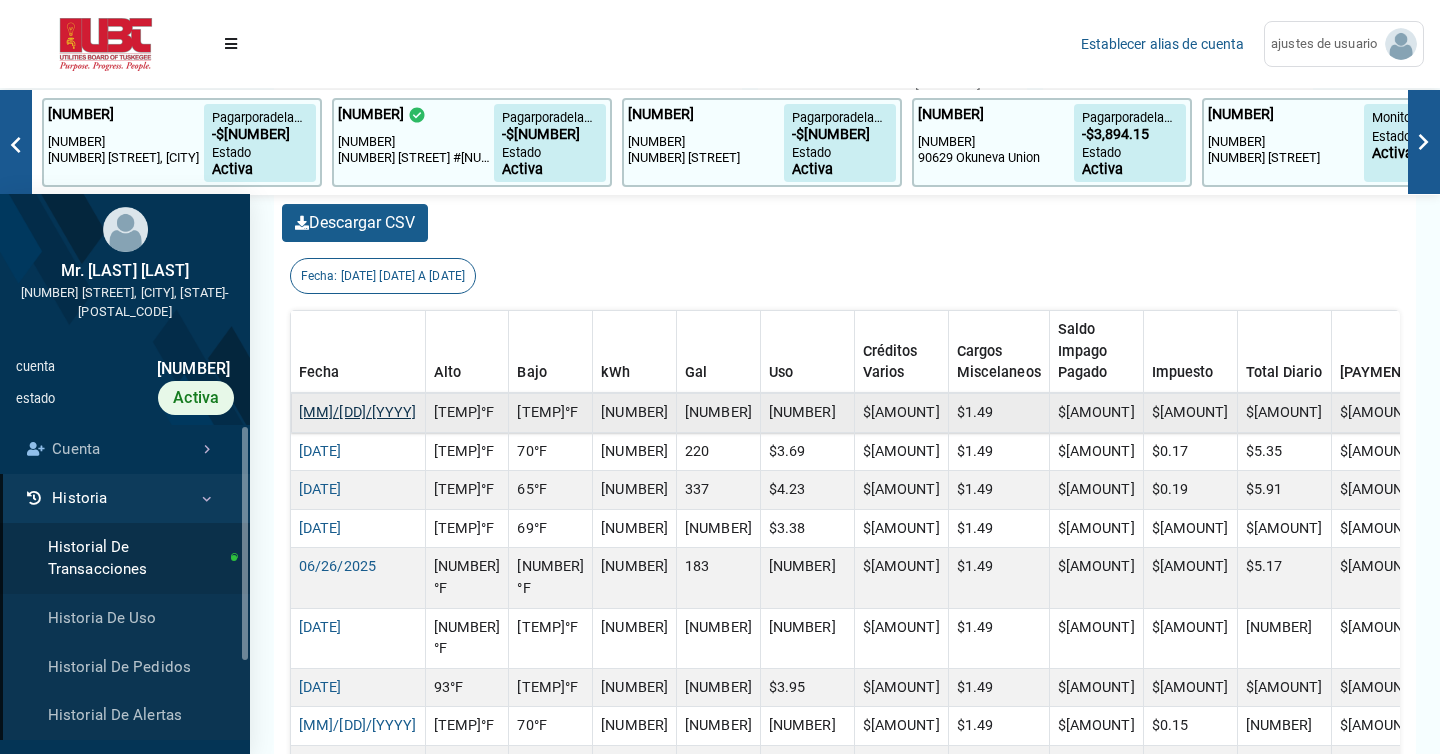 click on "[MM]/[DD]/[YYYY]" at bounding box center (358, 412) 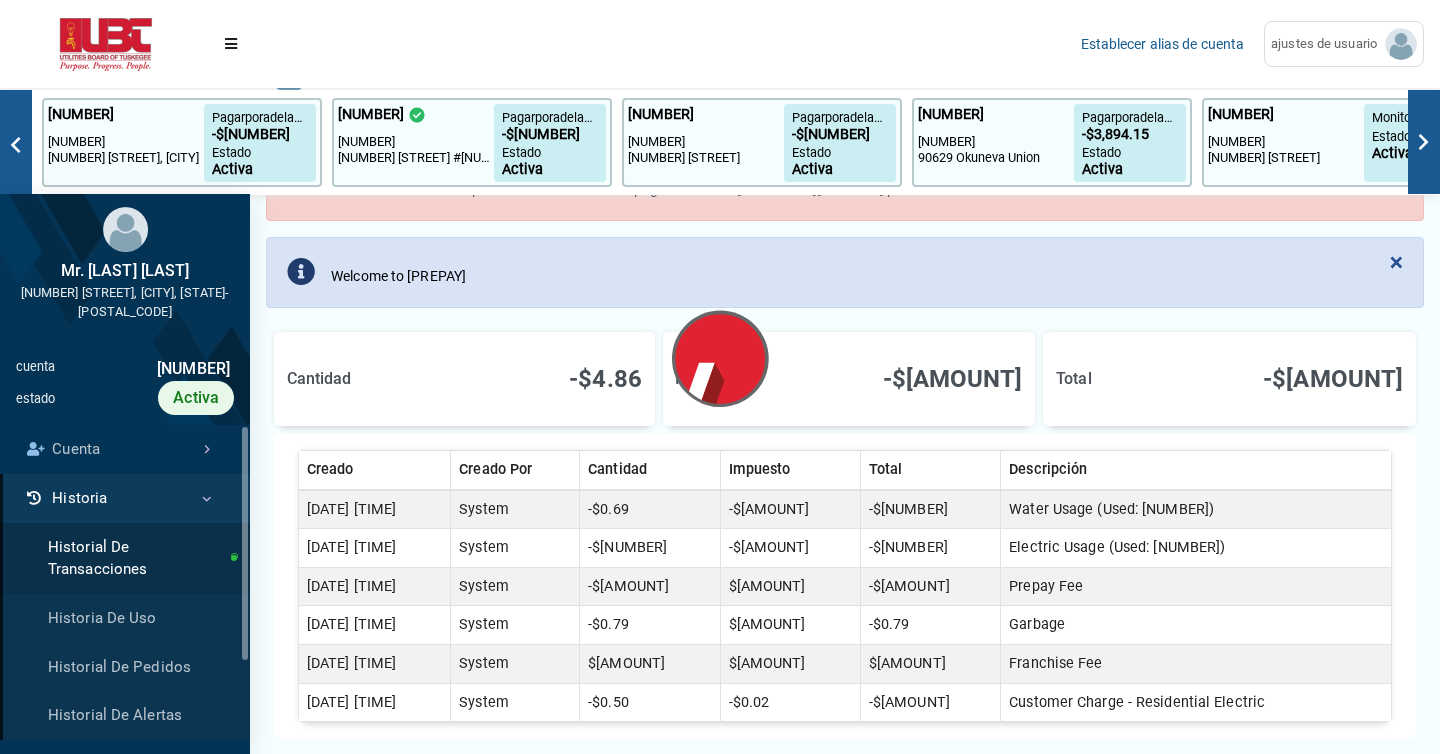 scroll, scrollTop: 267, scrollLeft: 0, axis: vertical 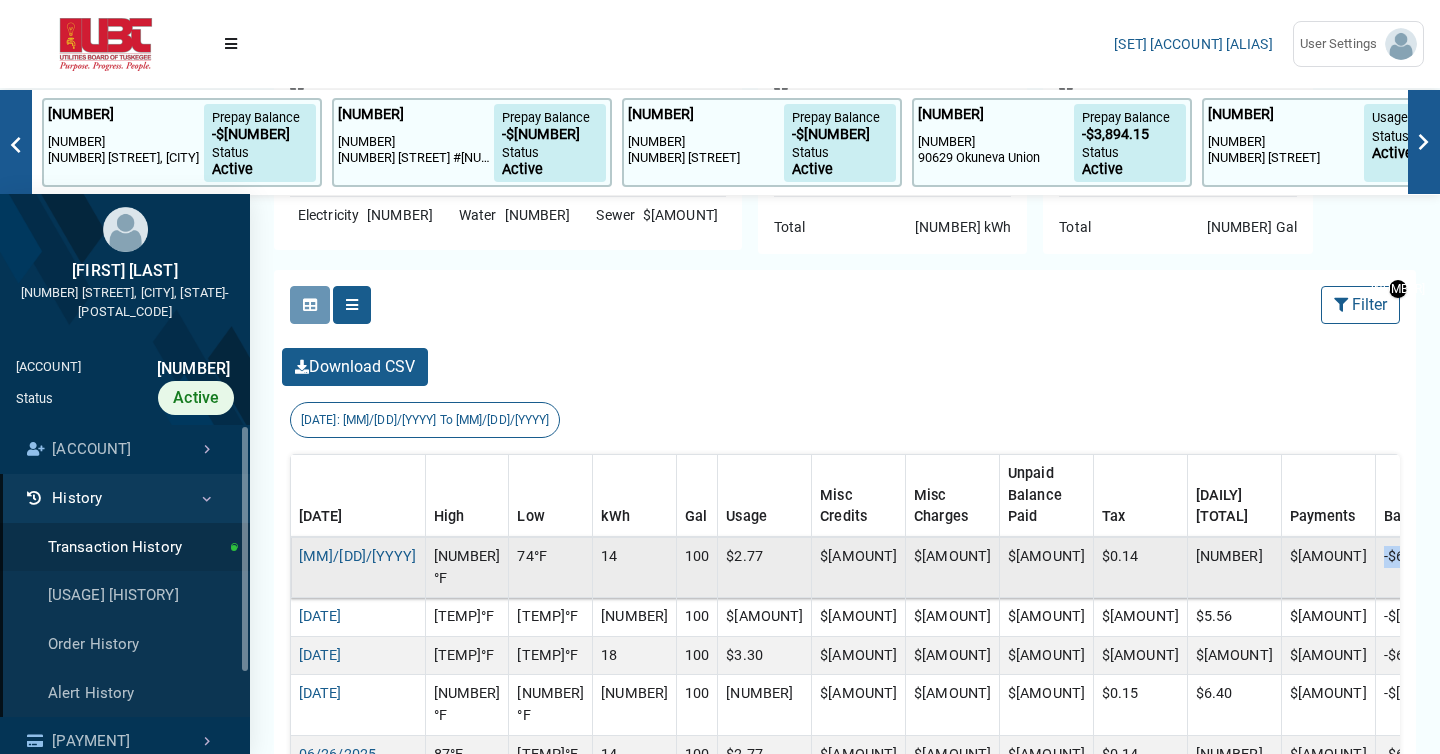 drag, startPoint x: 1310, startPoint y: 511, endPoint x: 1397, endPoint y: 513, distance: 87.02299 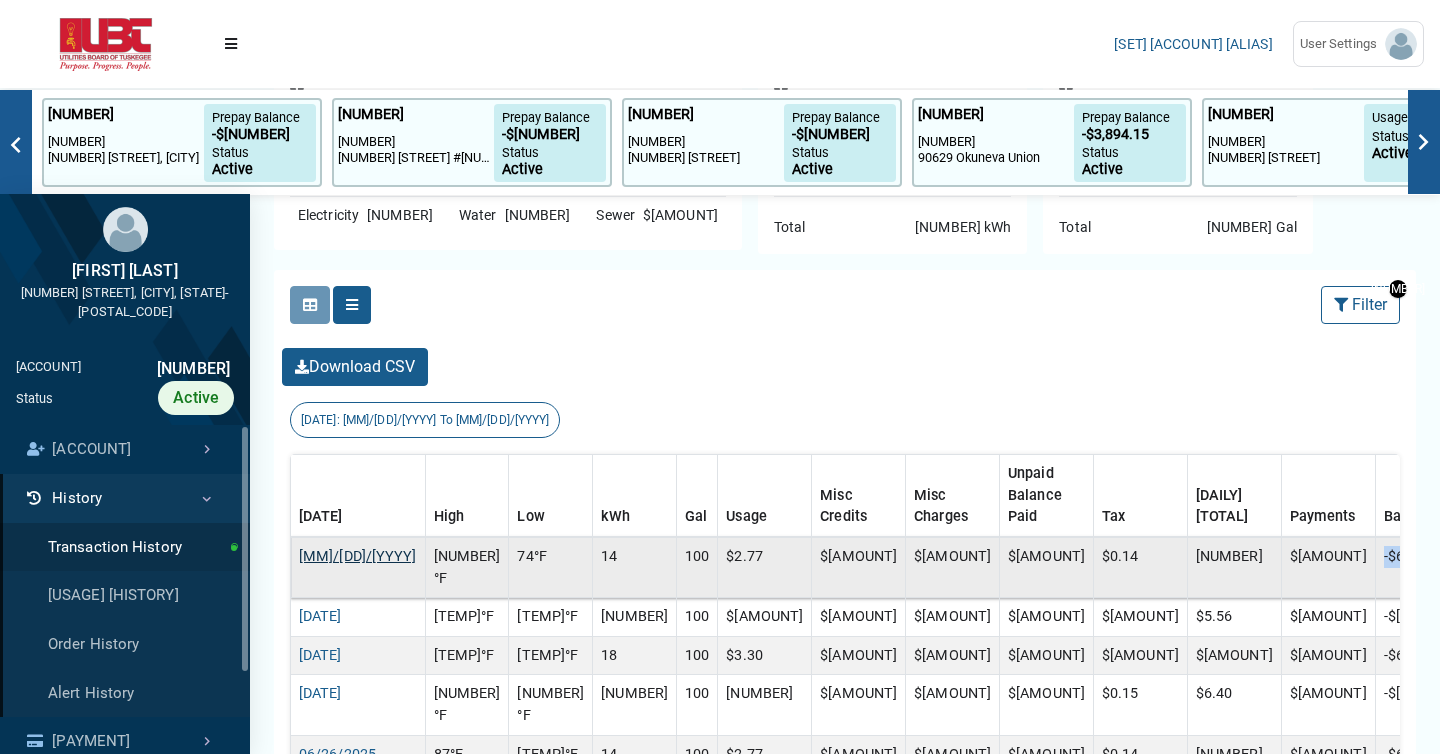 click on "[MM]/[DD]/[YYYY]" at bounding box center [358, 556] 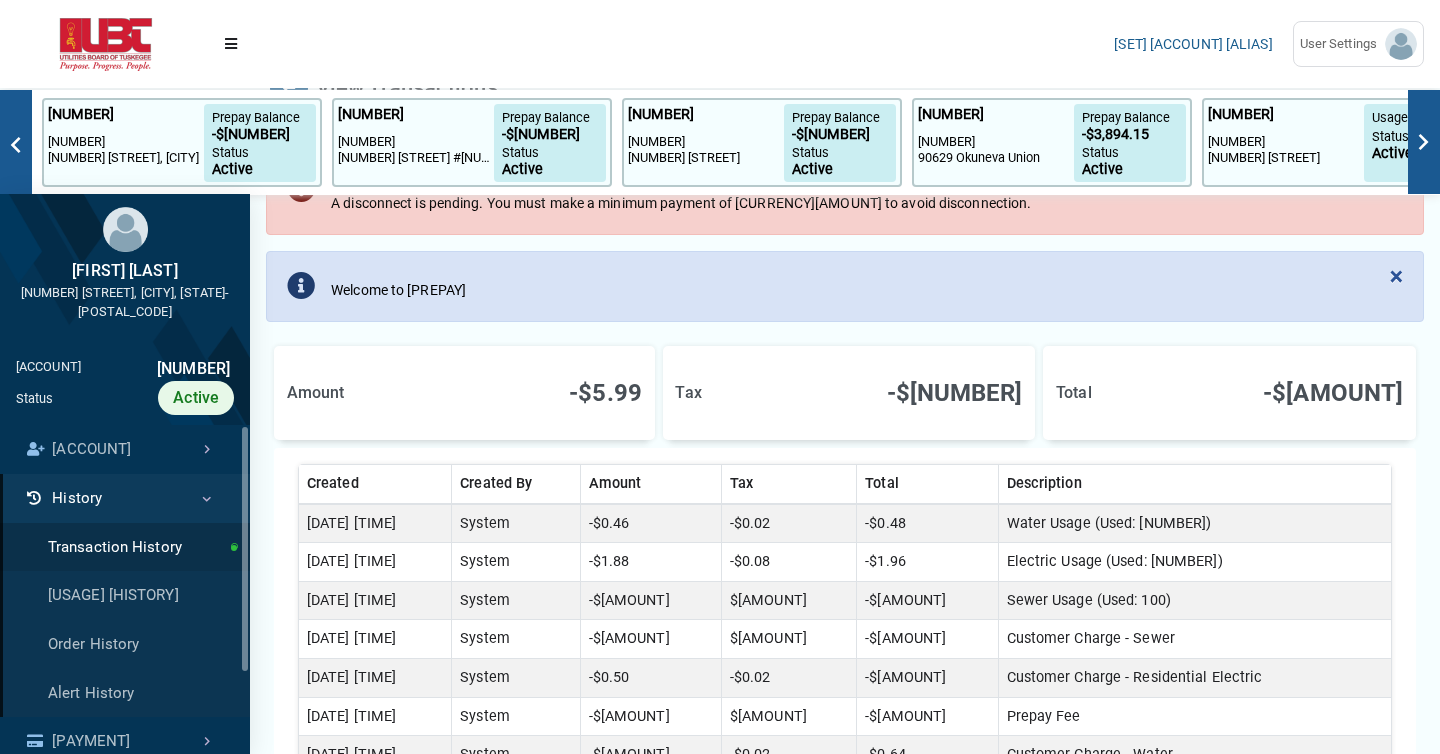 scroll, scrollTop: 200, scrollLeft: 0, axis: vertical 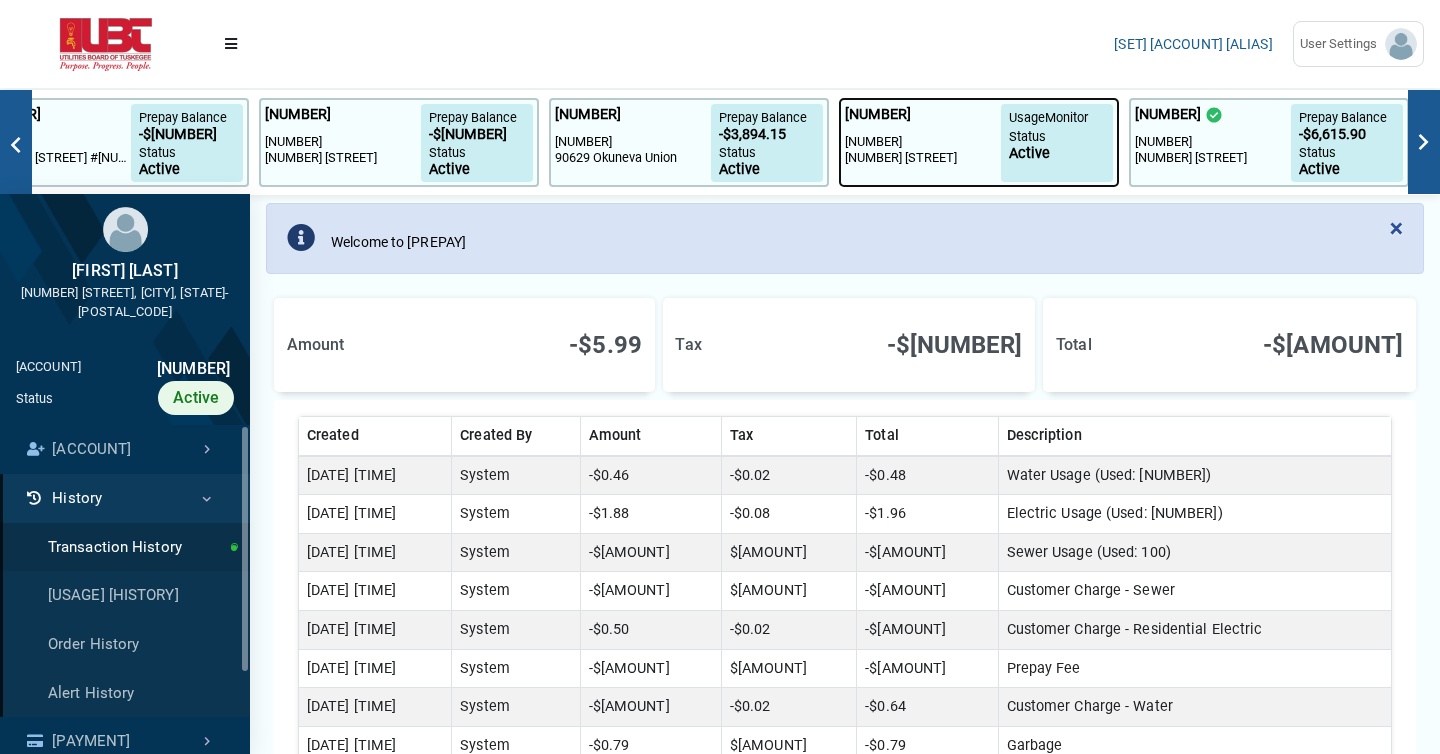 click on "Status" at bounding box center [1057, 136] 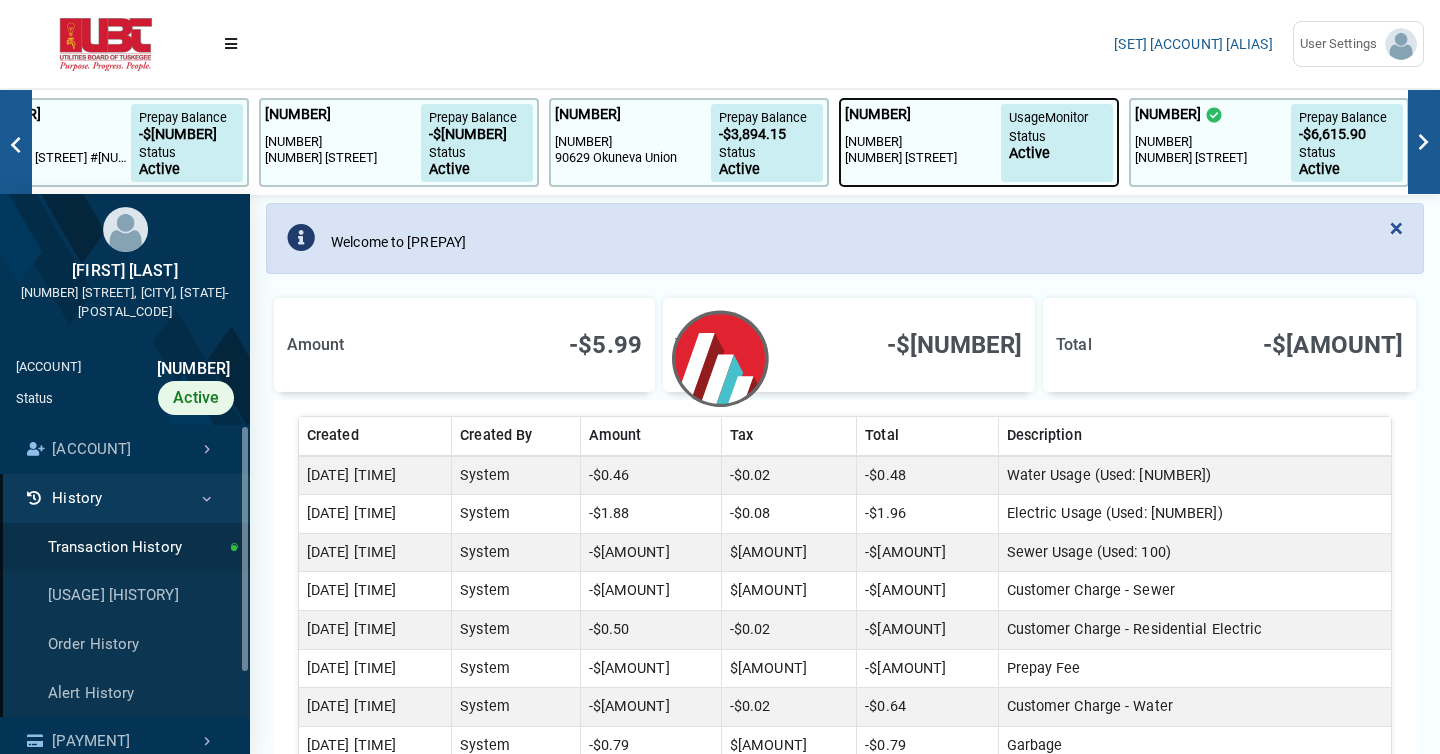 scroll, scrollTop: 0, scrollLeft: 0, axis: both 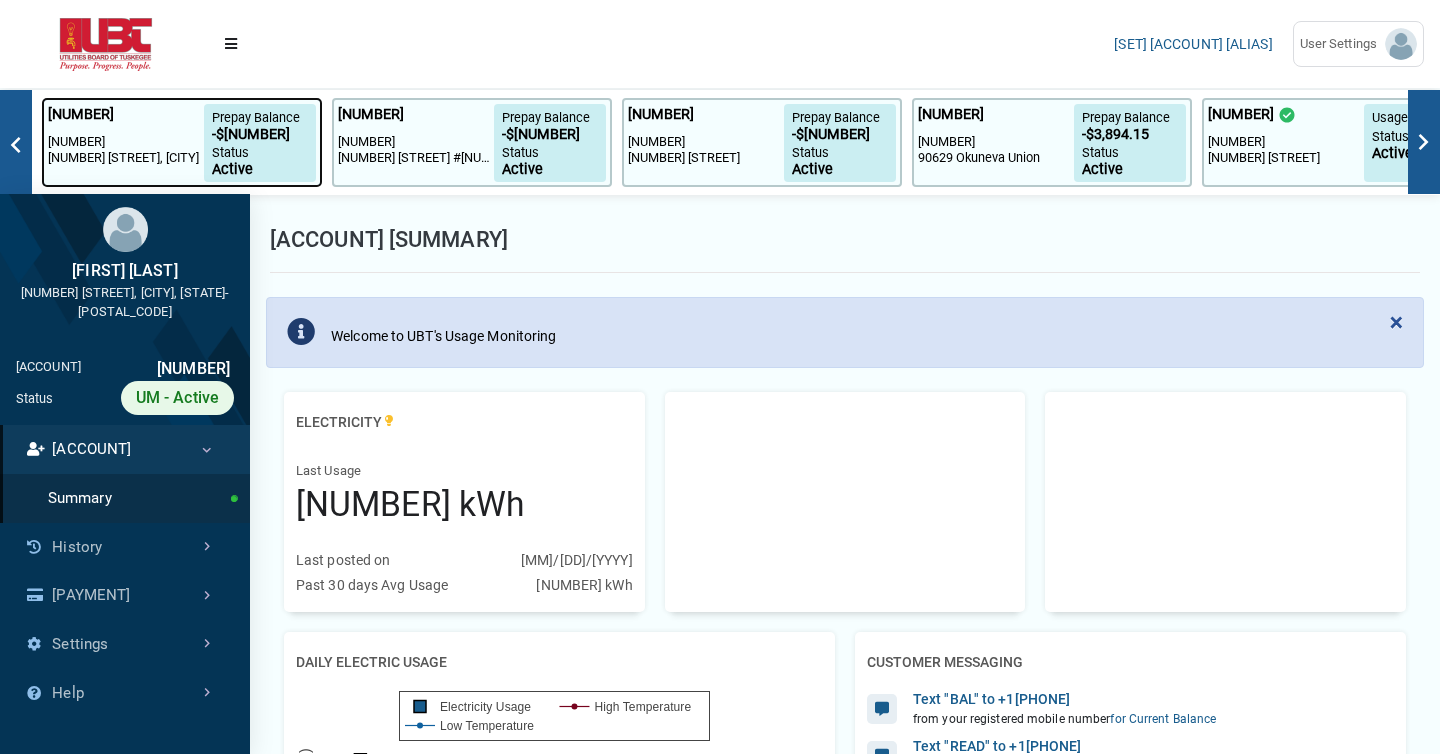 click on "[NUMBER] [STREET], [CITY]" at bounding box center (126, 158) 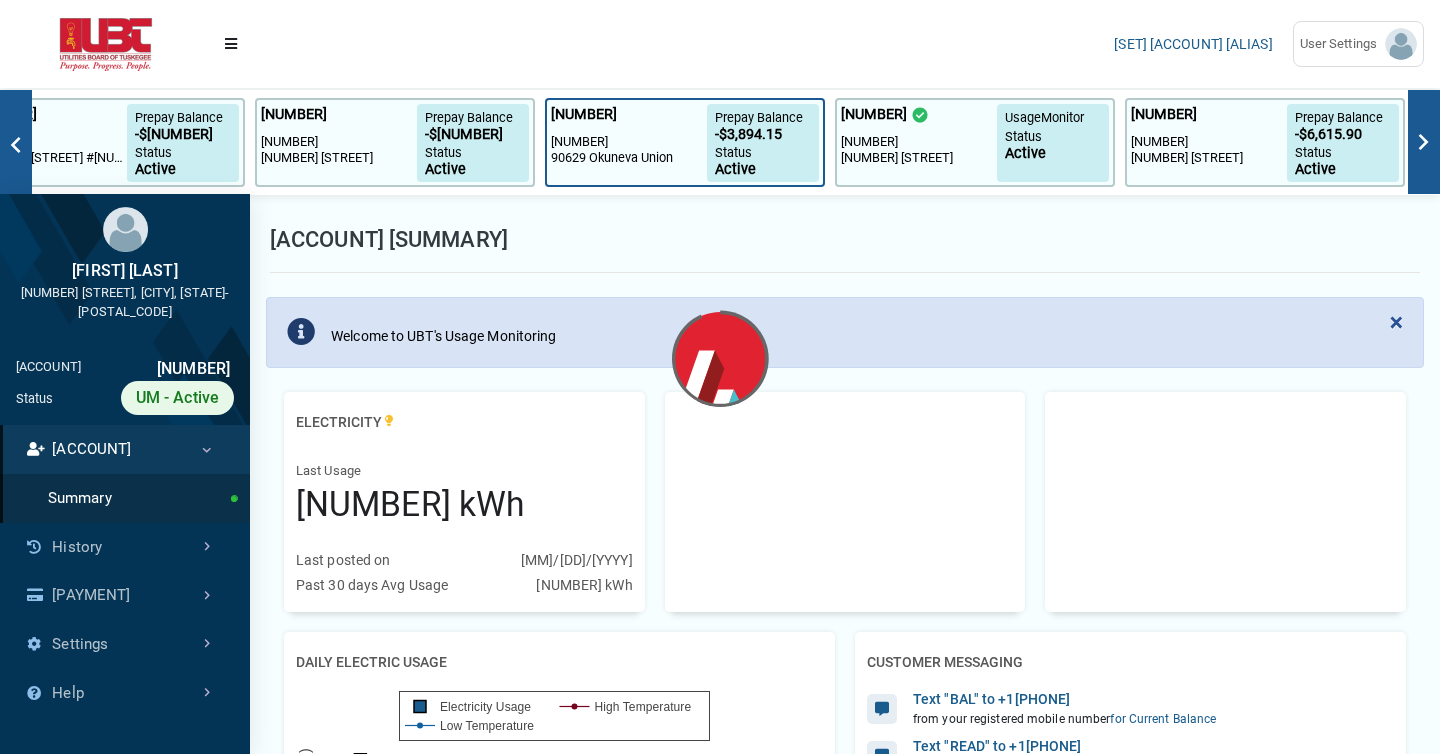 scroll, scrollTop: 0, scrollLeft: 374, axis: horizontal 